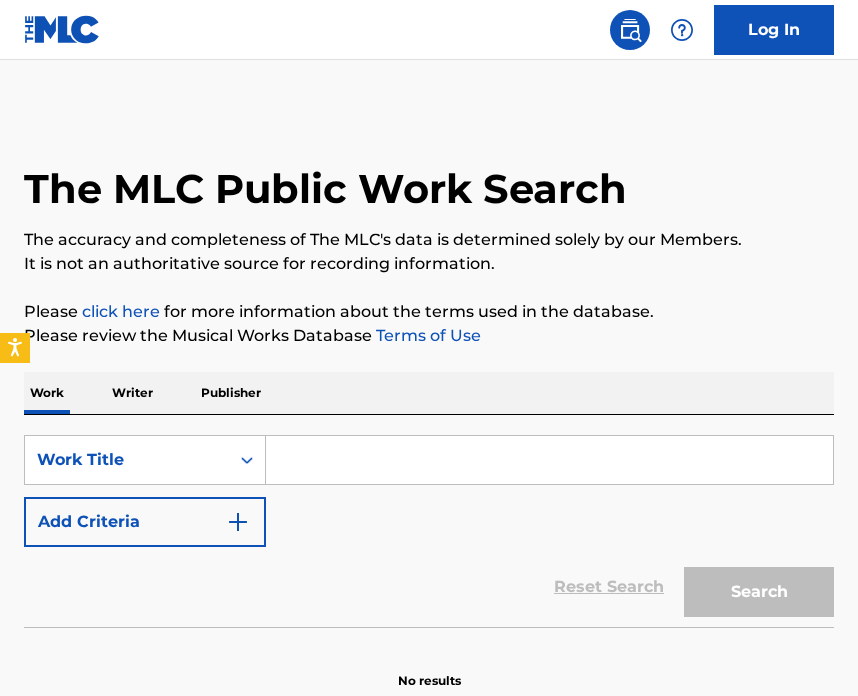 scroll, scrollTop: 0, scrollLeft: 0, axis: both 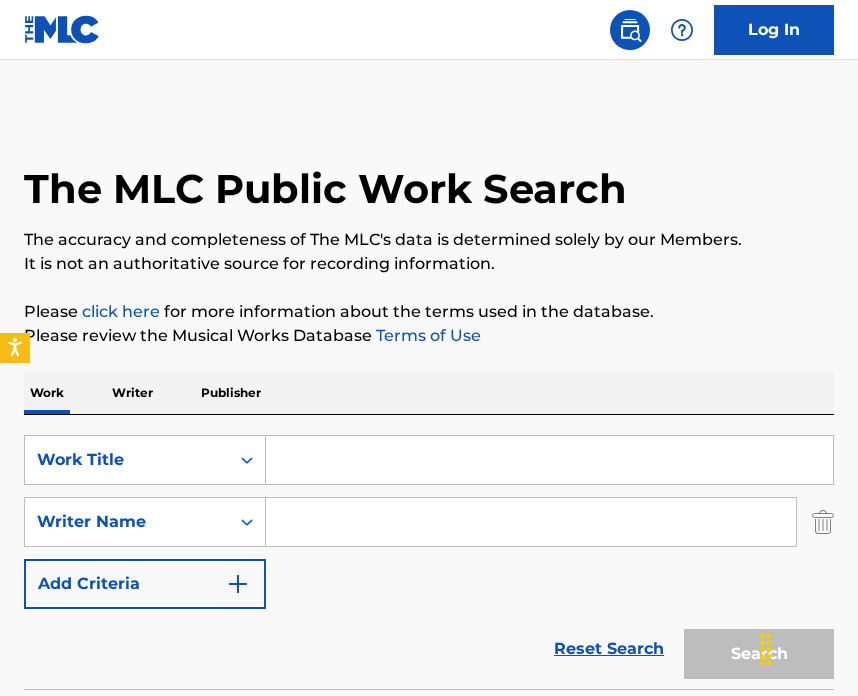 click at bounding box center (531, 522) 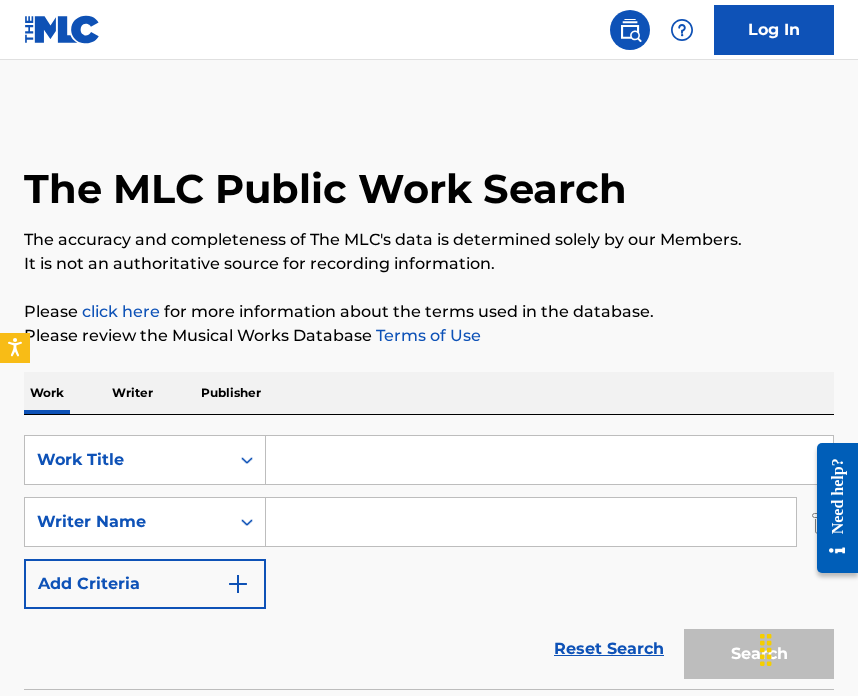 paste on "[FIRST] [LAST]" 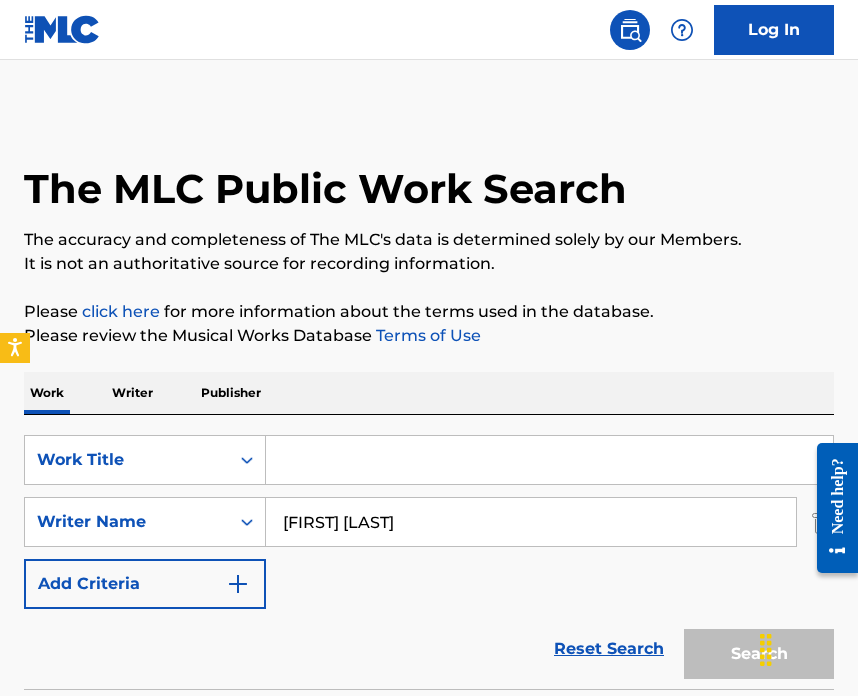 type on "[FIRST] [LAST]" 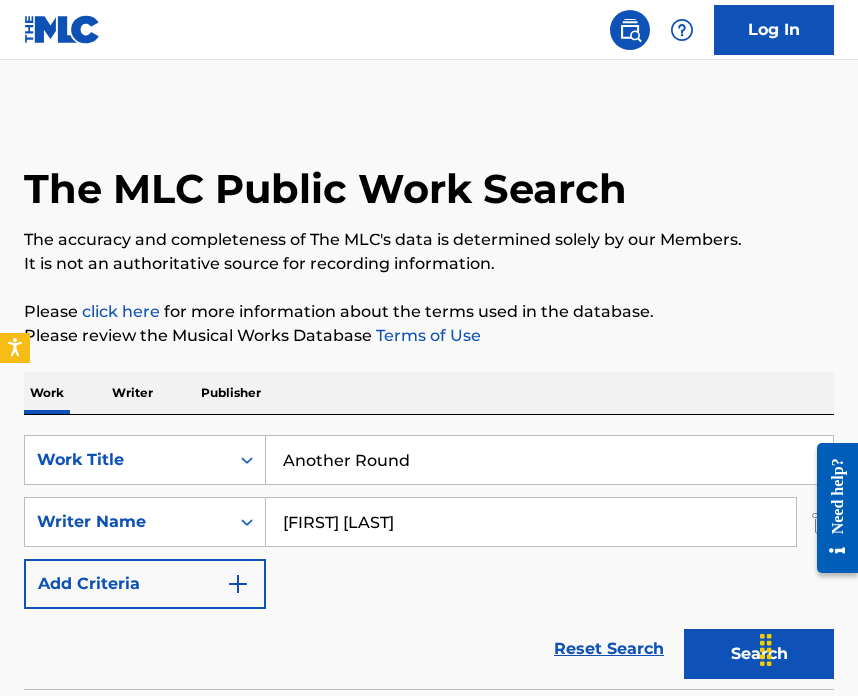 type on "another drink, another round, another bar, another town" 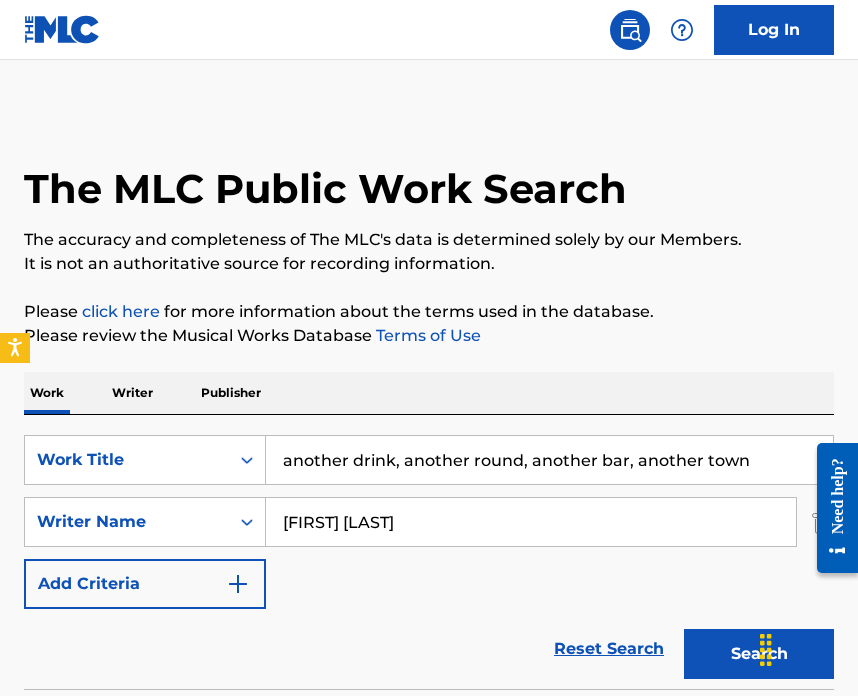 drag, startPoint x: 754, startPoint y: 458, endPoint x: 644, endPoint y: 399, distance: 124.823875 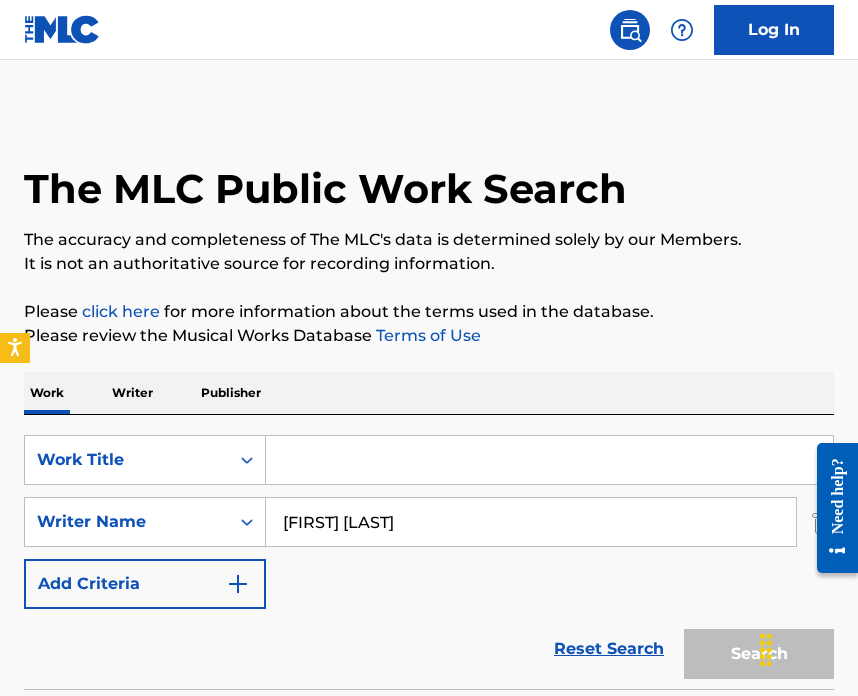 paste on "Another Round" 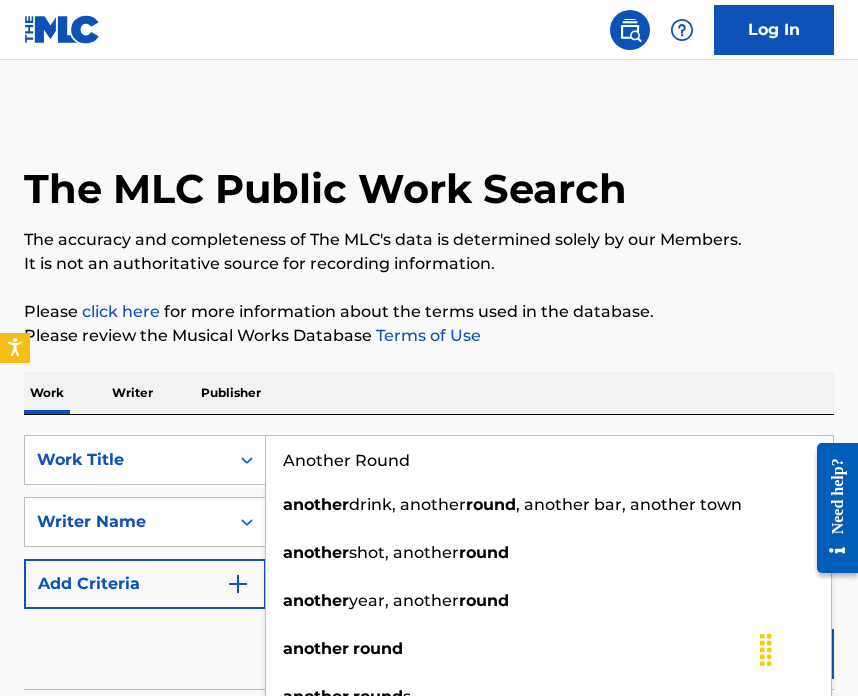 type on "Another Round" 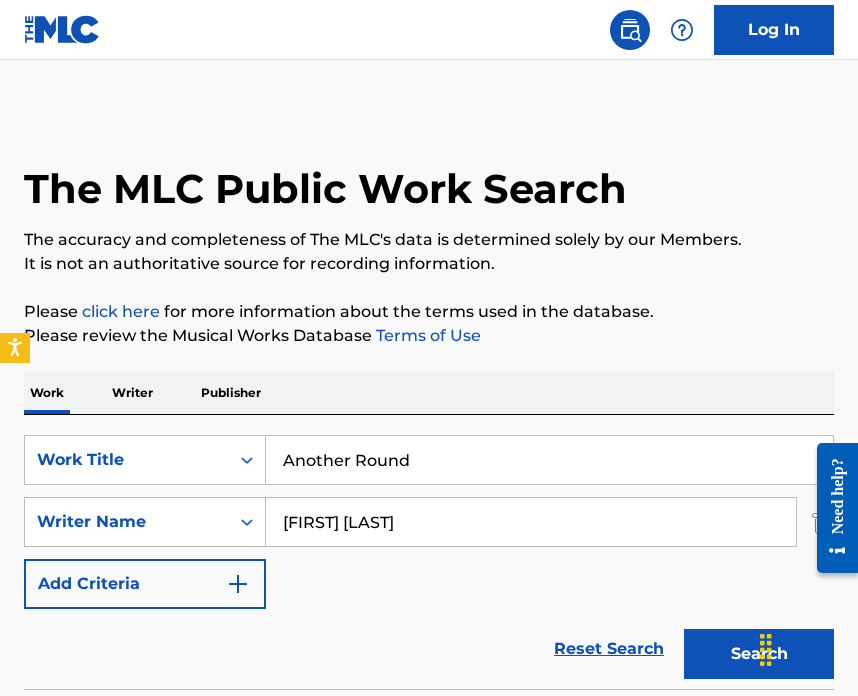 click on "Search" at bounding box center [759, 654] 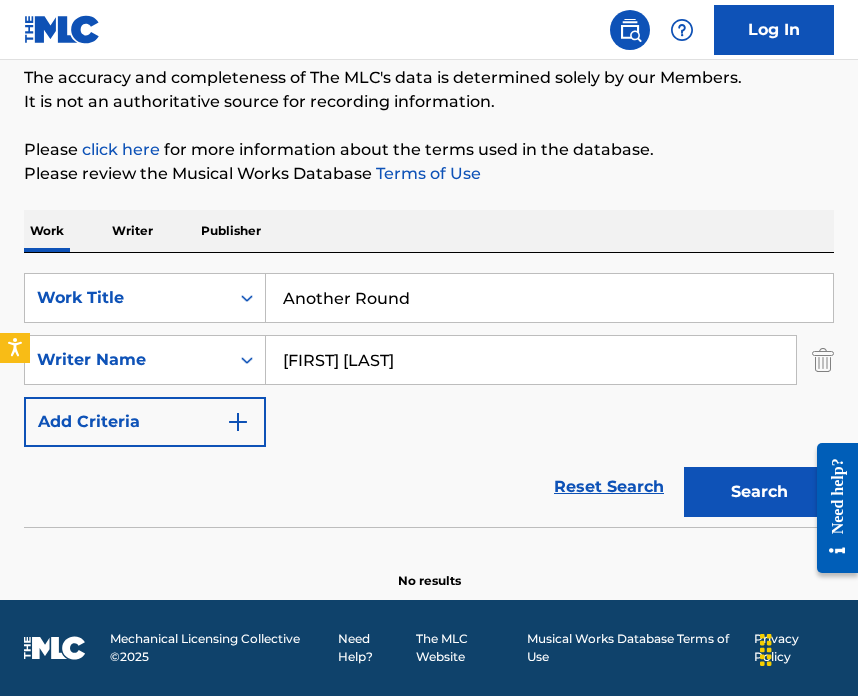 click on "[FIRST] [LAST]" at bounding box center (531, 360) 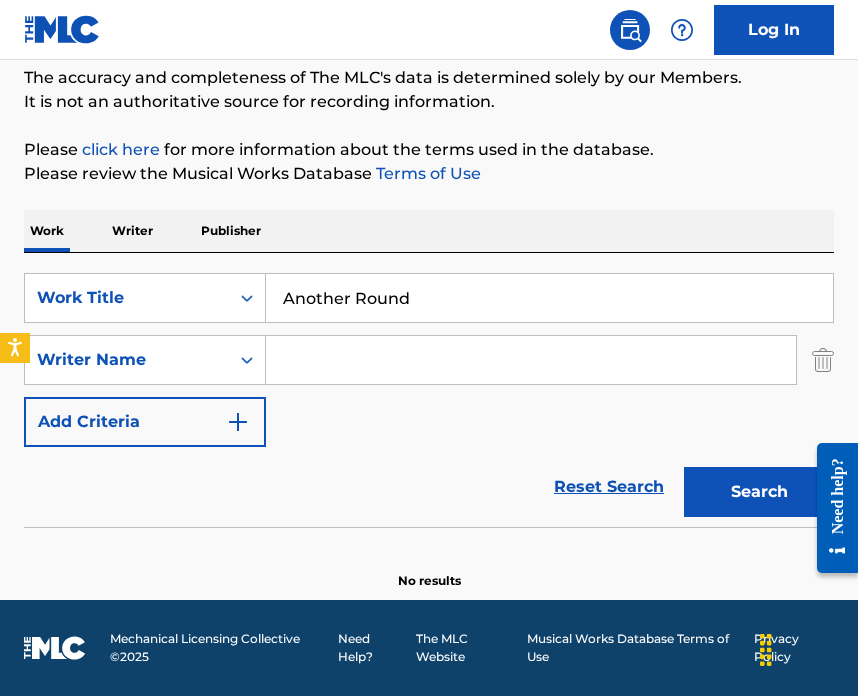 paste on "[FIRST] [LAST]" 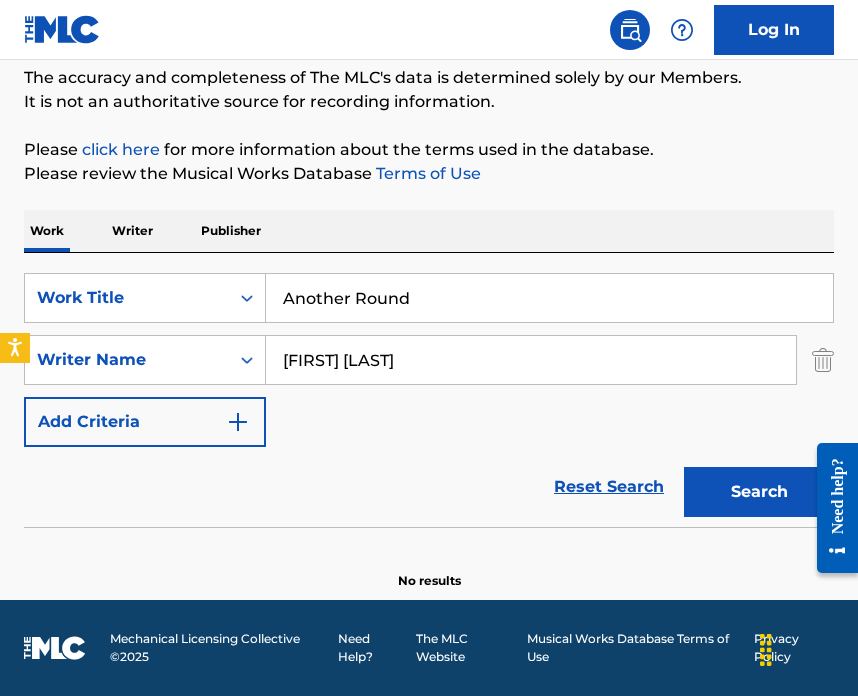 type on "[FIRST] [LAST]" 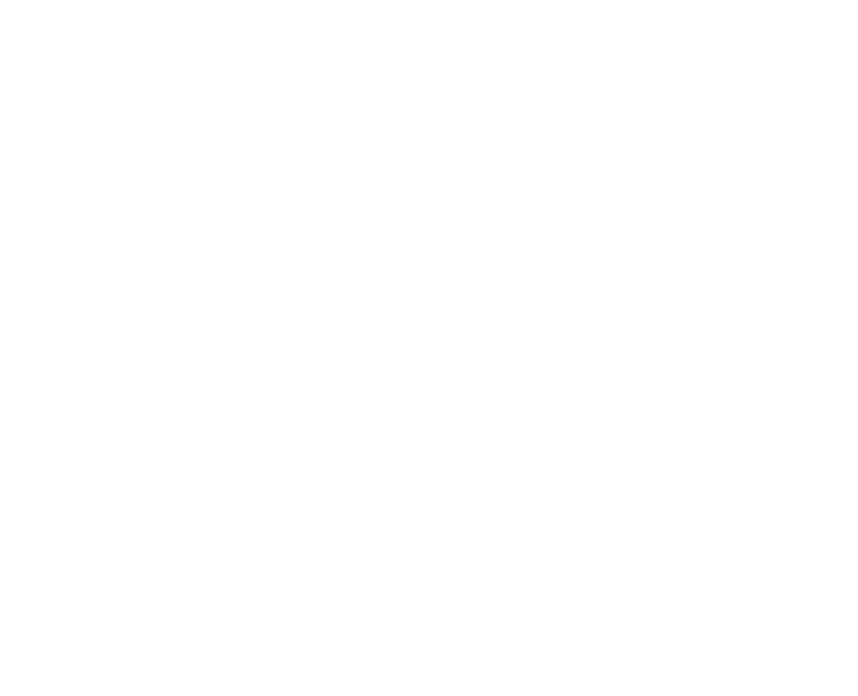 scroll, scrollTop: 0, scrollLeft: 0, axis: both 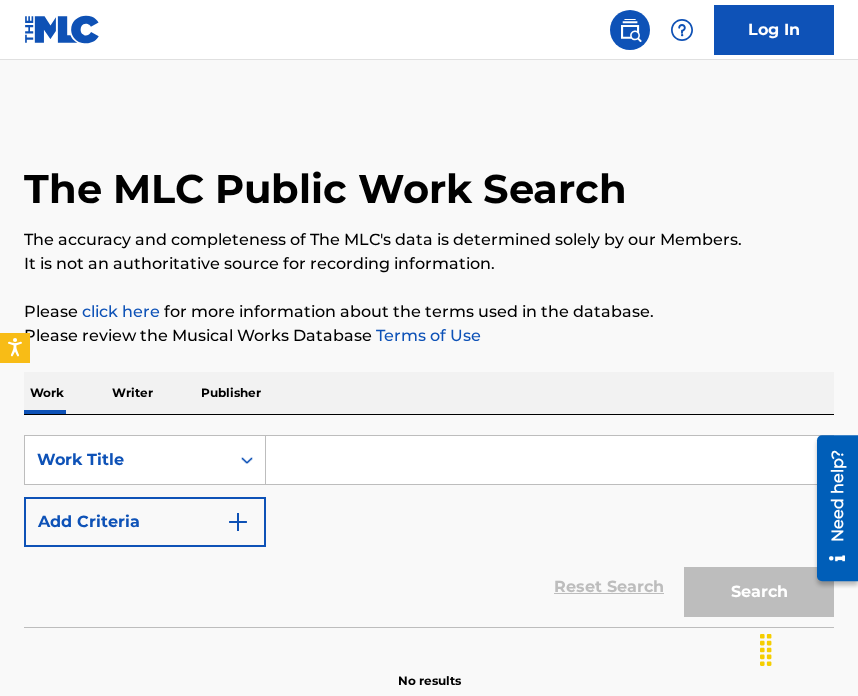 click at bounding box center (549, 460) 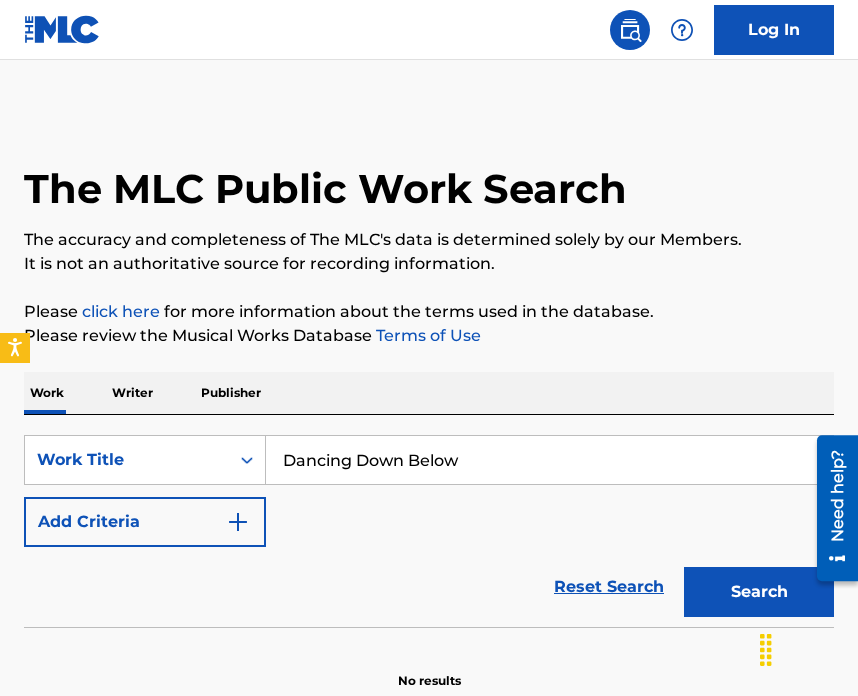 type on "Dancing Down Below" 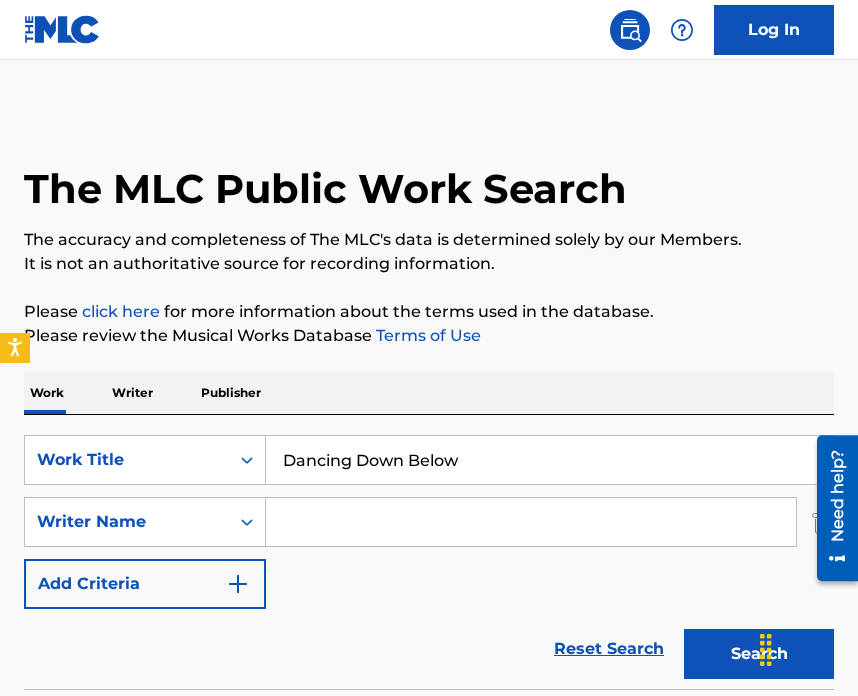 click at bounding box center (531, 522) 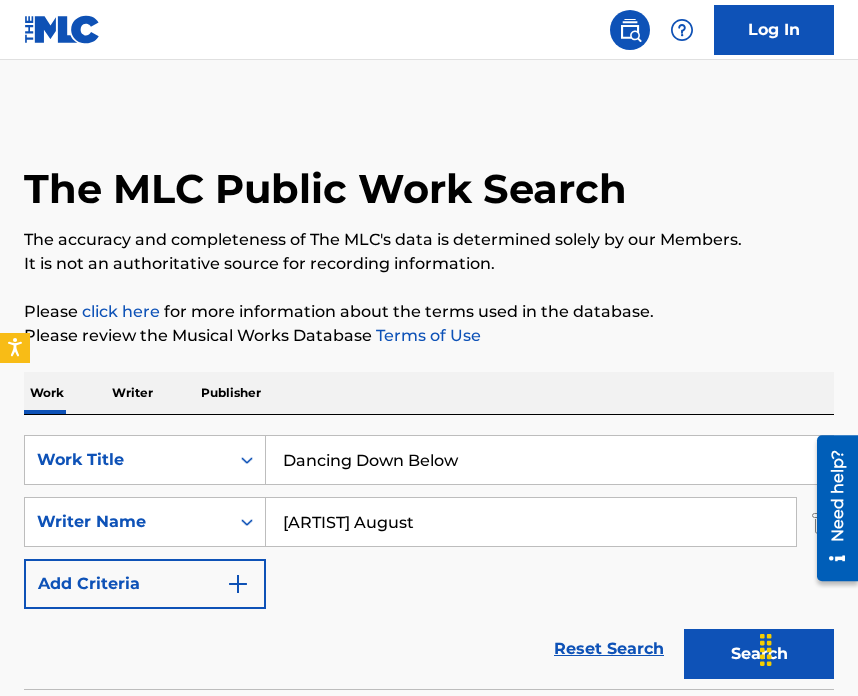 type on "[ARTIST] August" 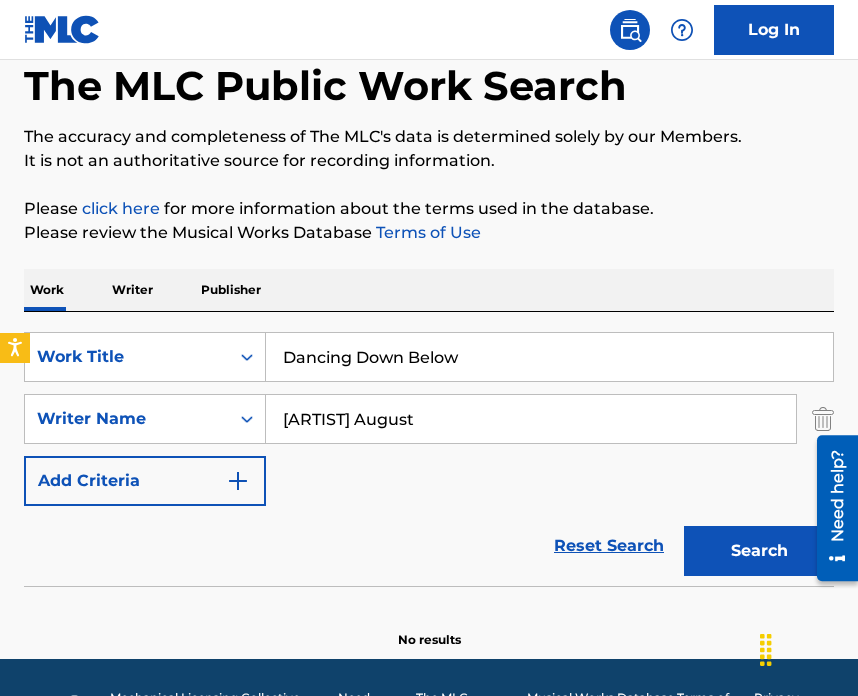 scroll, scrollTop: 162, scrollLeft: 0, axis: vertical 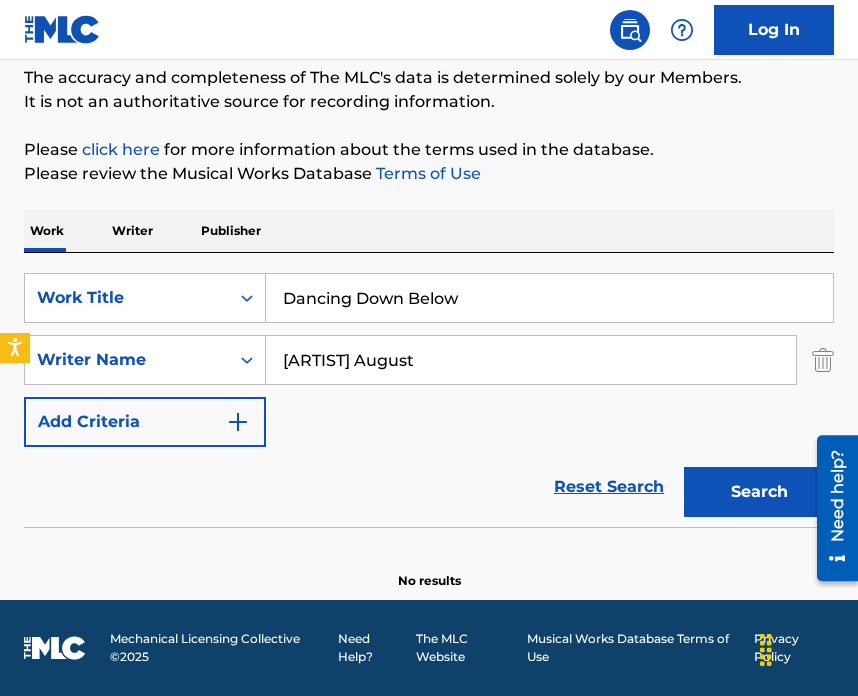 drag, startPoint x: 476, startPoint y: 299, endPoint x: 313, endPoint y: 211, distance: 185.23769 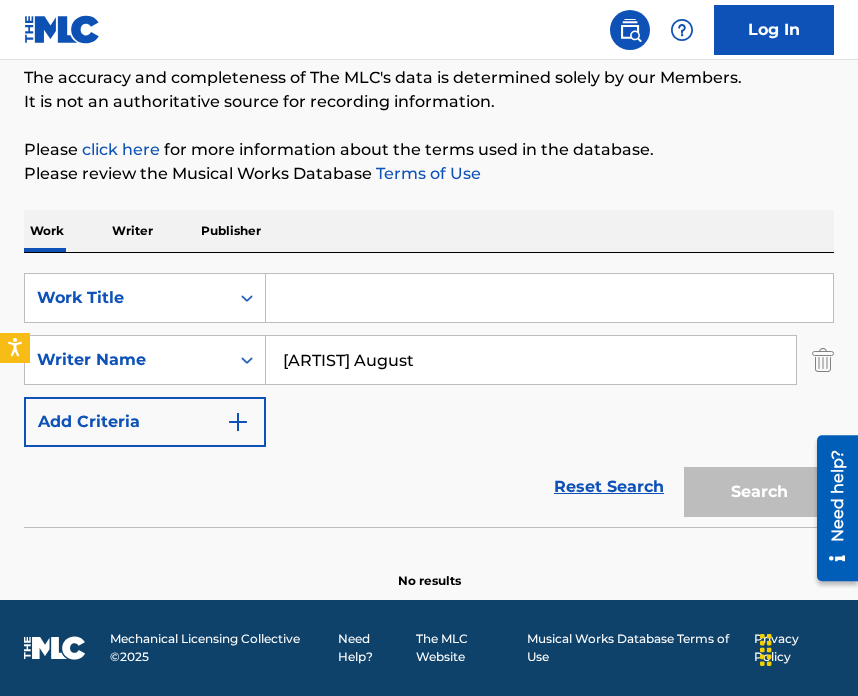 paste on "I Found You" 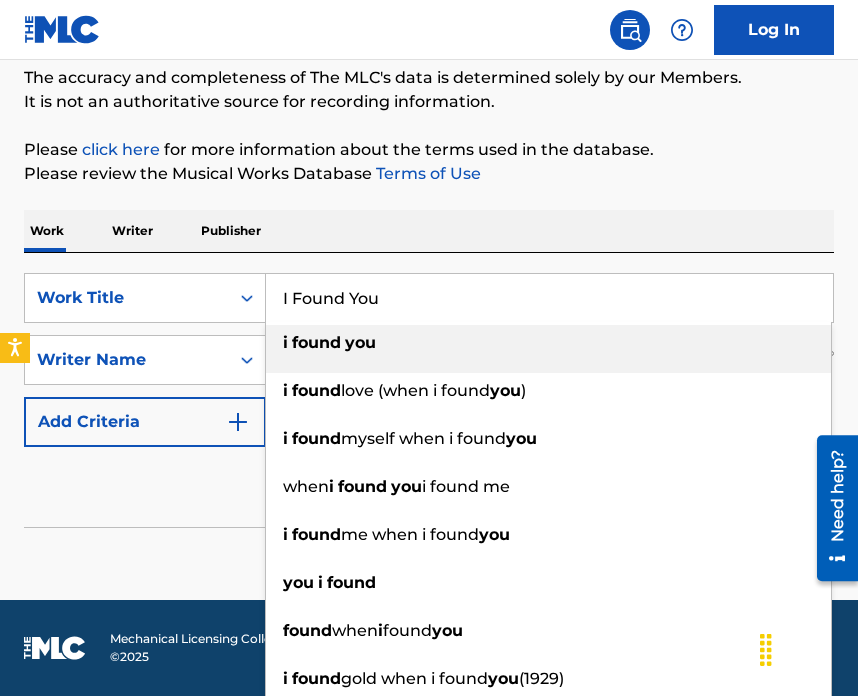 type on "I Found You" 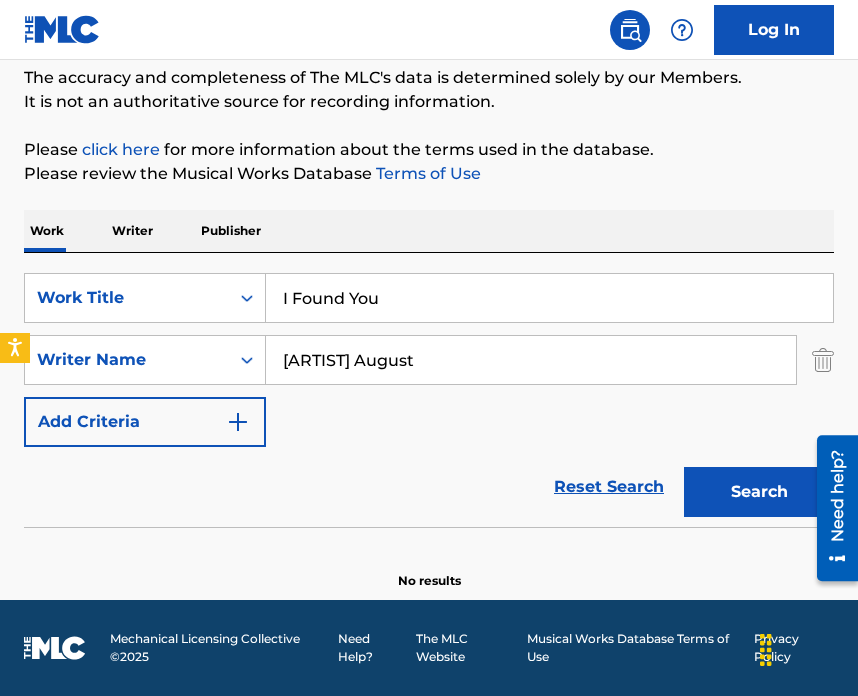 click at bounding box center [429, 532] 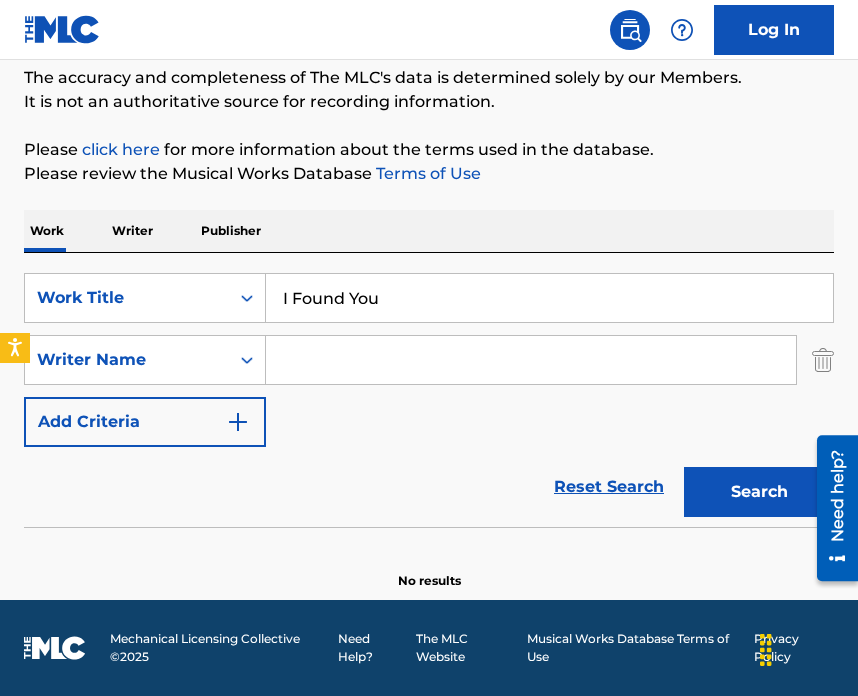 paste on "[FIRST] [LAST] [LAST]" 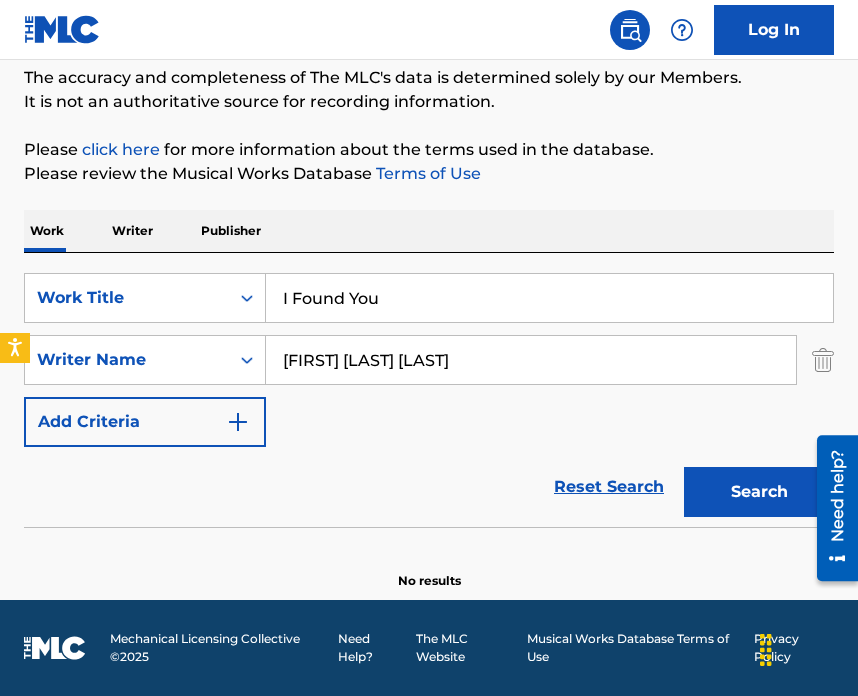 type on "[FIRST] [LAST] [LAST]" 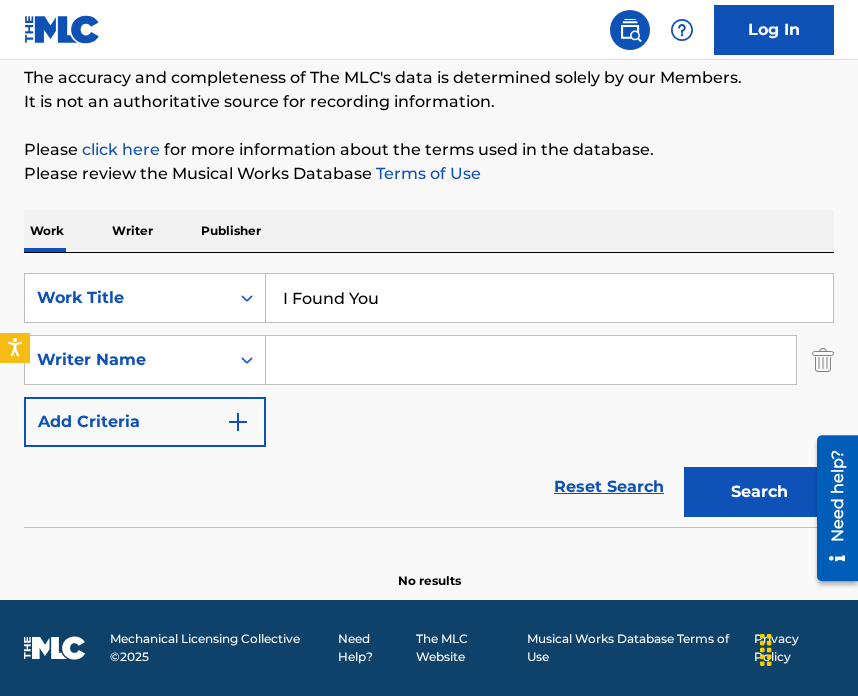 paste on "[FIRST]-[LAST] [LAST]" 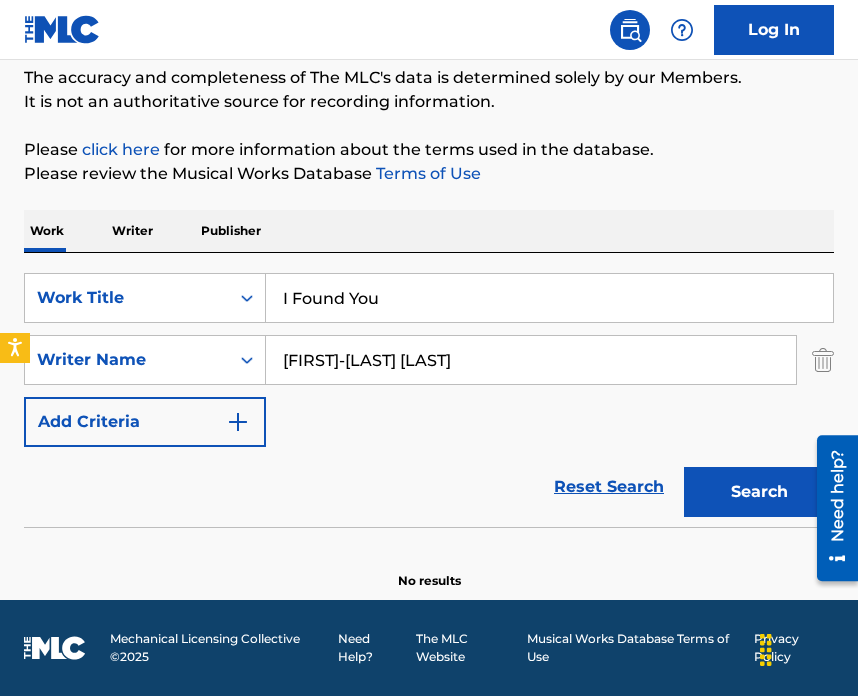 type on "[FIRST]-[LAST] [LAST]" 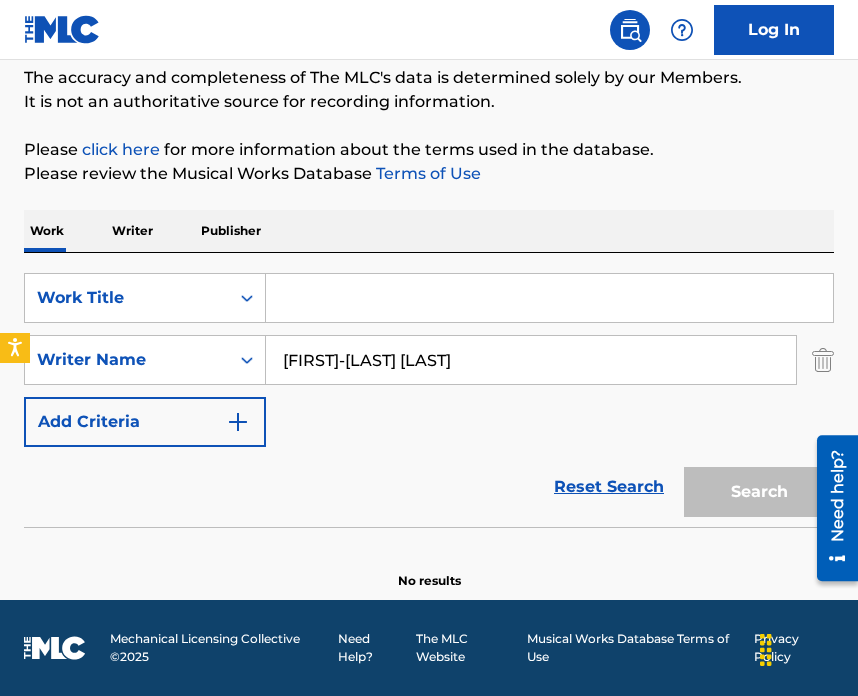 paste on "Cat Purrs of Contentment" 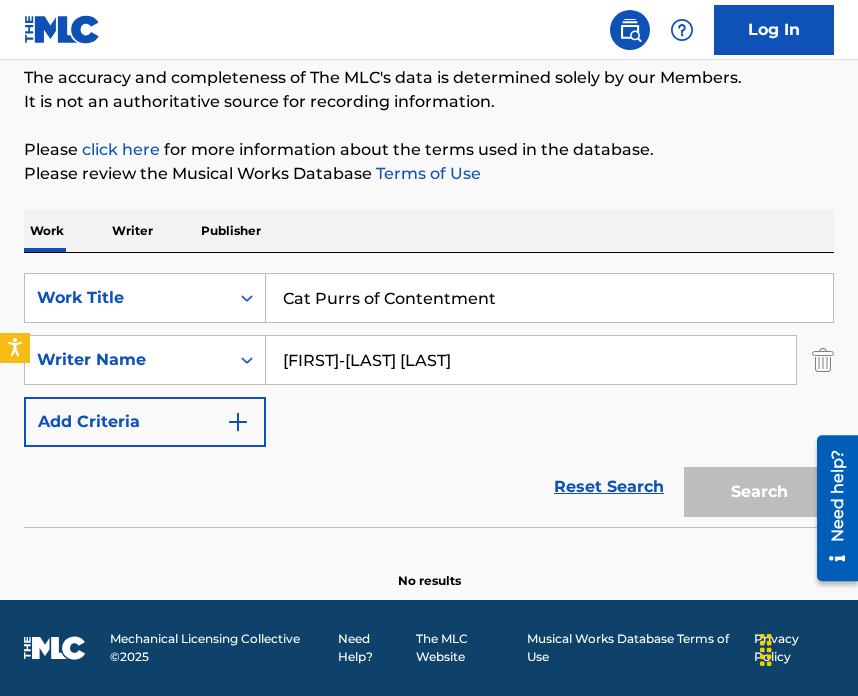 type on "Cat Purrs of Contentment" 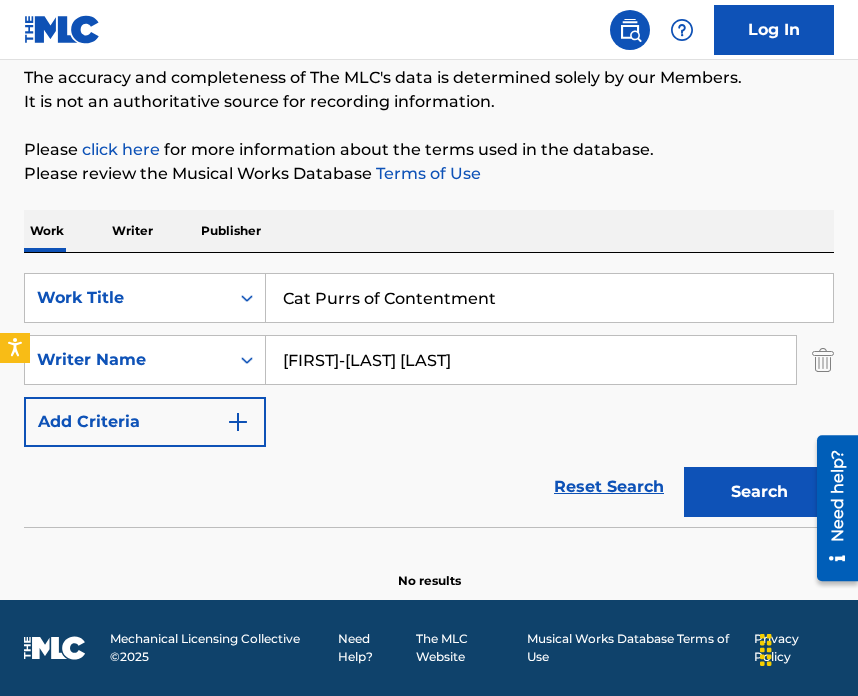 click on "[FIRST]-[LAST] [LAST]" at bounding box center [531, 360] 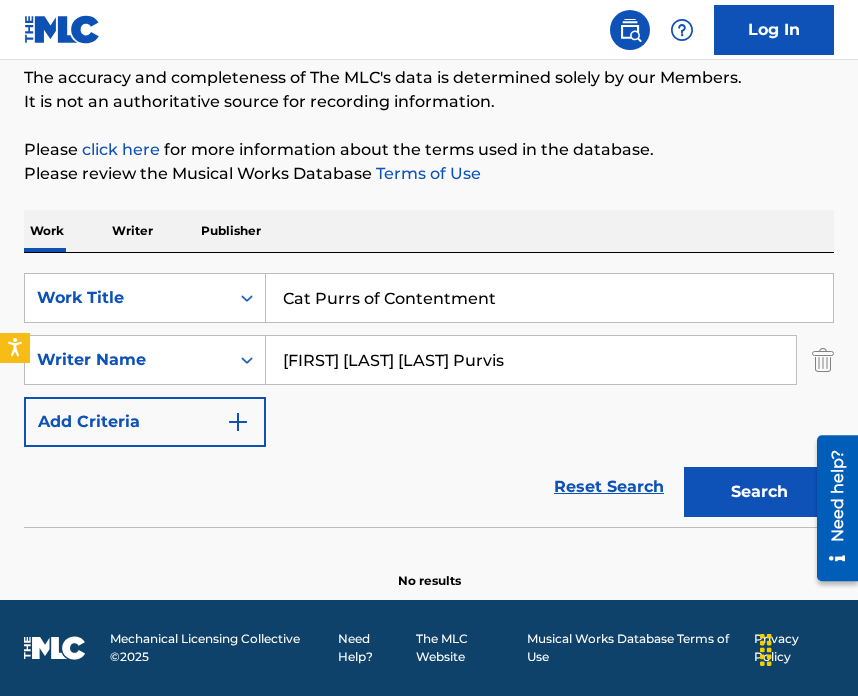 click on "Search" at bounding box center [759, 492] 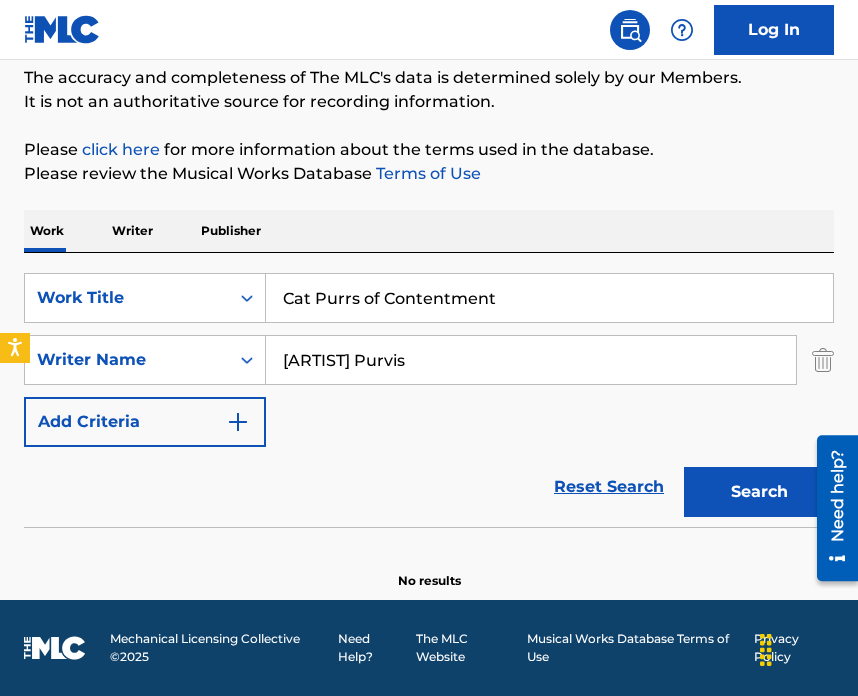 type on "[ARTIST] Purvis" 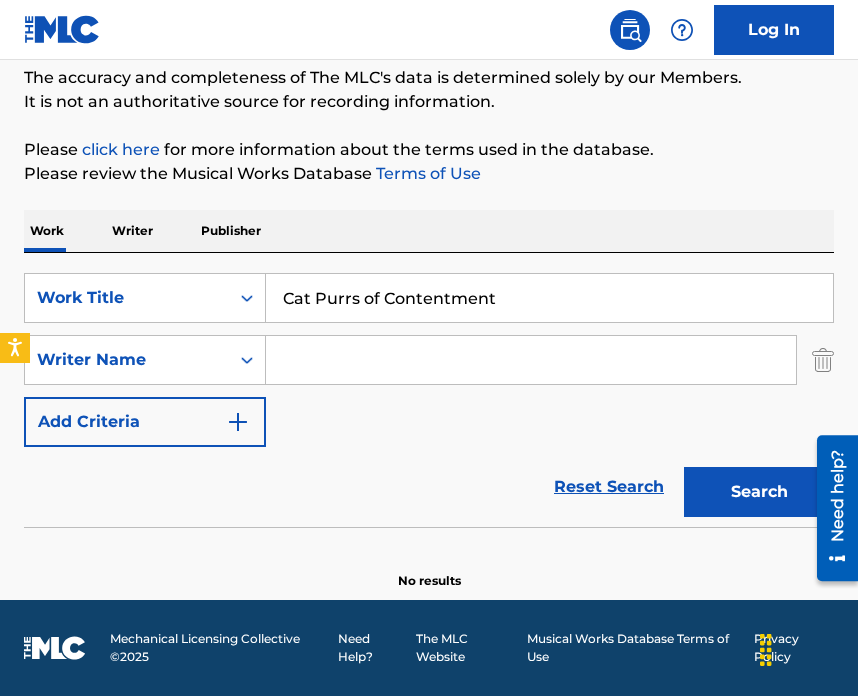type 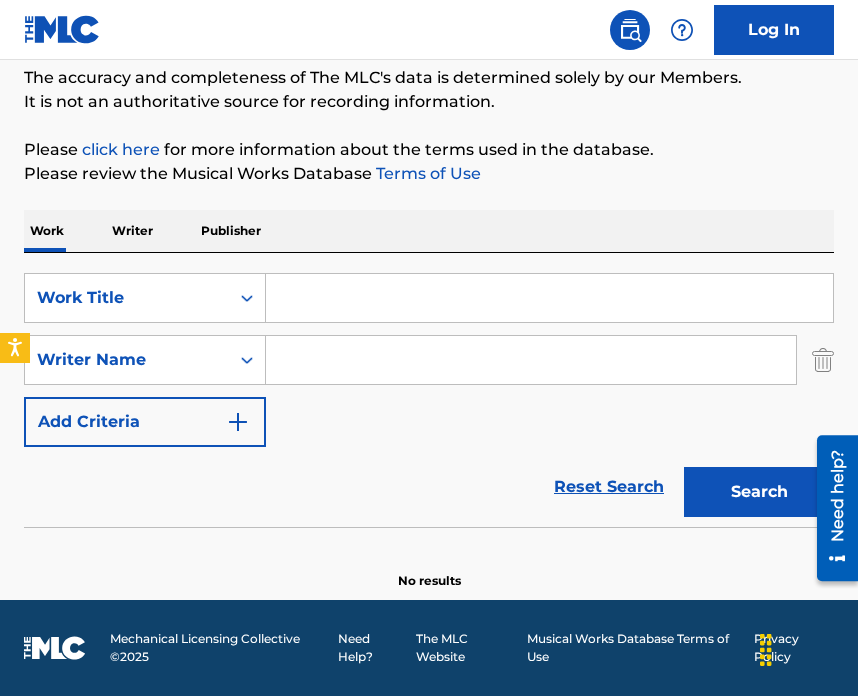 paste on "Furry Cat Slumber" 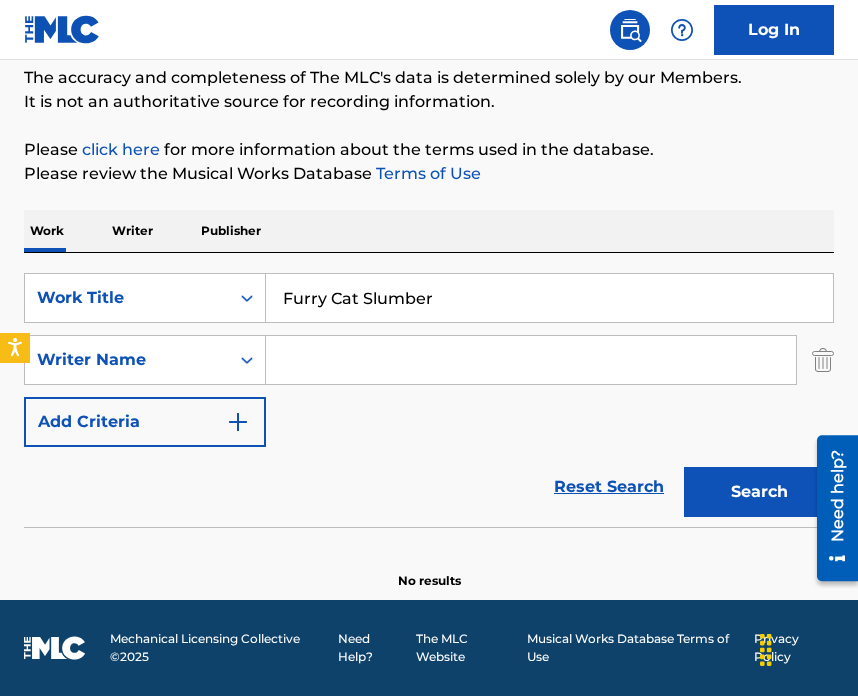 type on "Furry Cat Slumber" 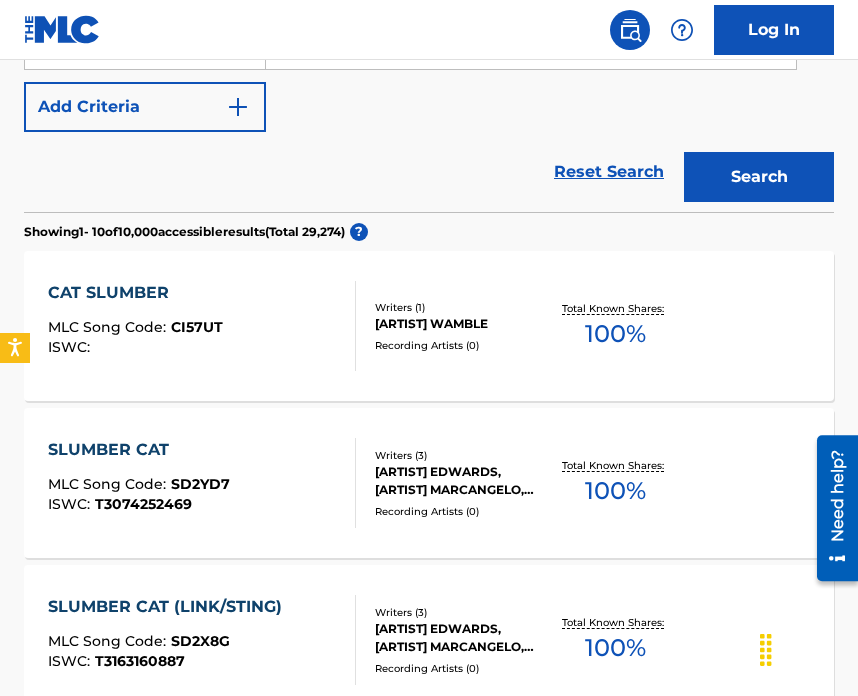 scroll, scrollTop: 468, scrollLeft: 0, axis: vertical 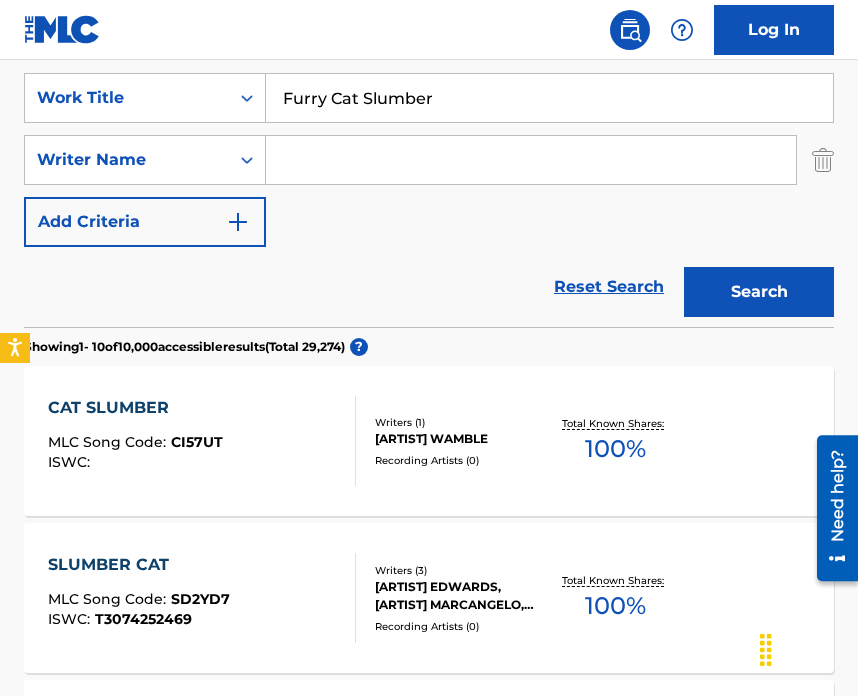 click at bounding box center (531, 160) 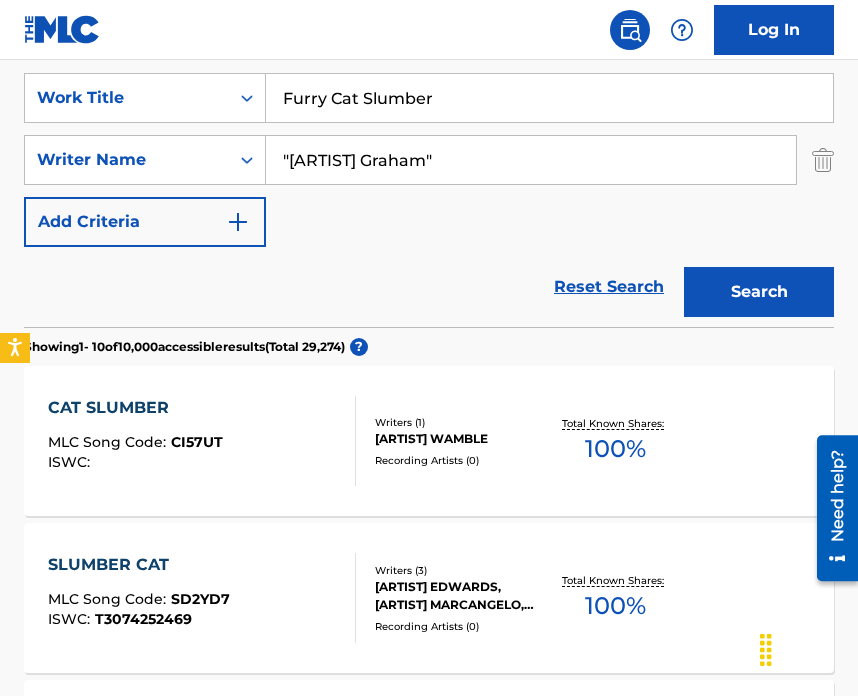 type on ""[ARTIST] Graham"" 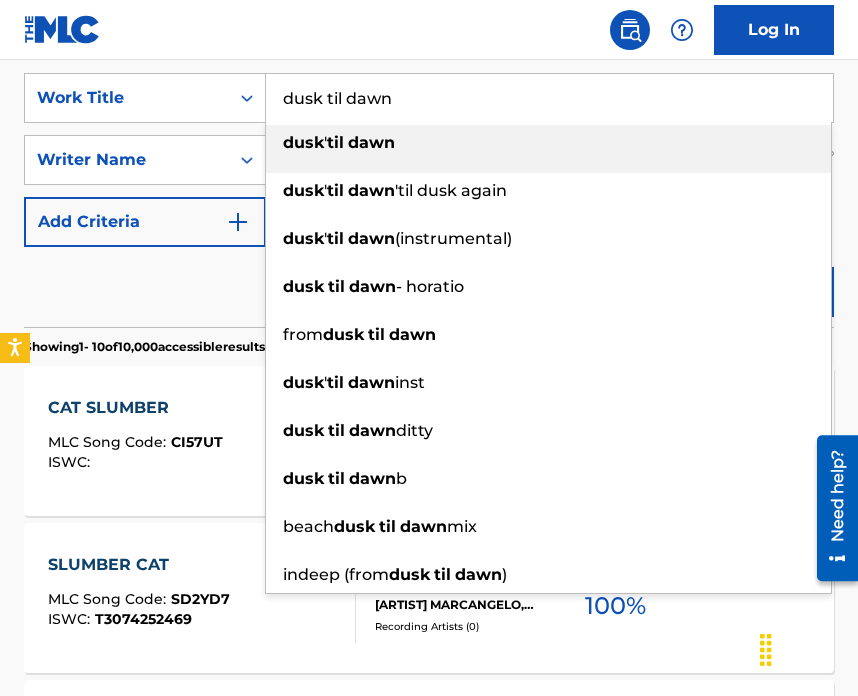 type on "dusk til dawn" 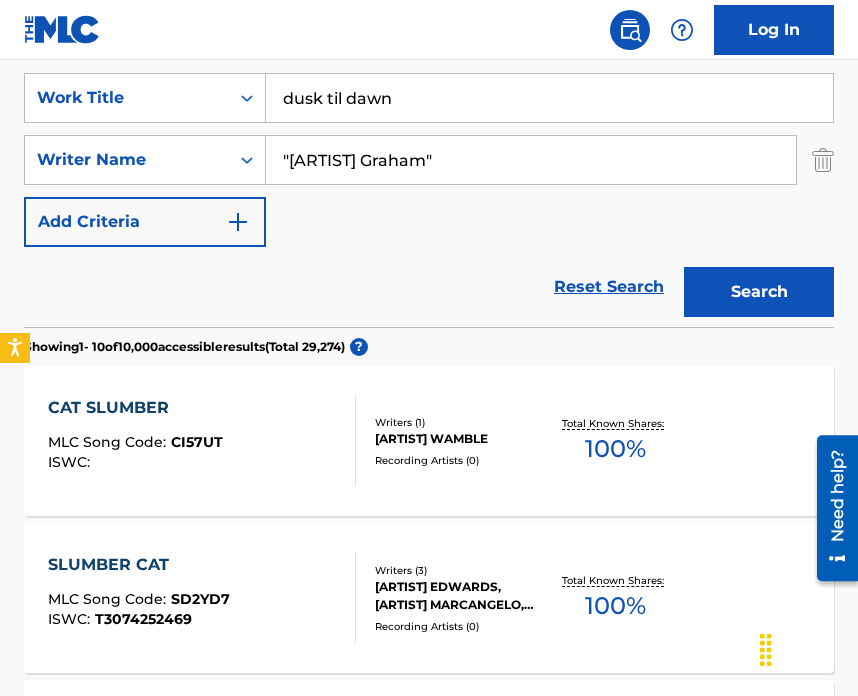 click on ""[ARTIST] Graham"" at bounding box center [531, 160] 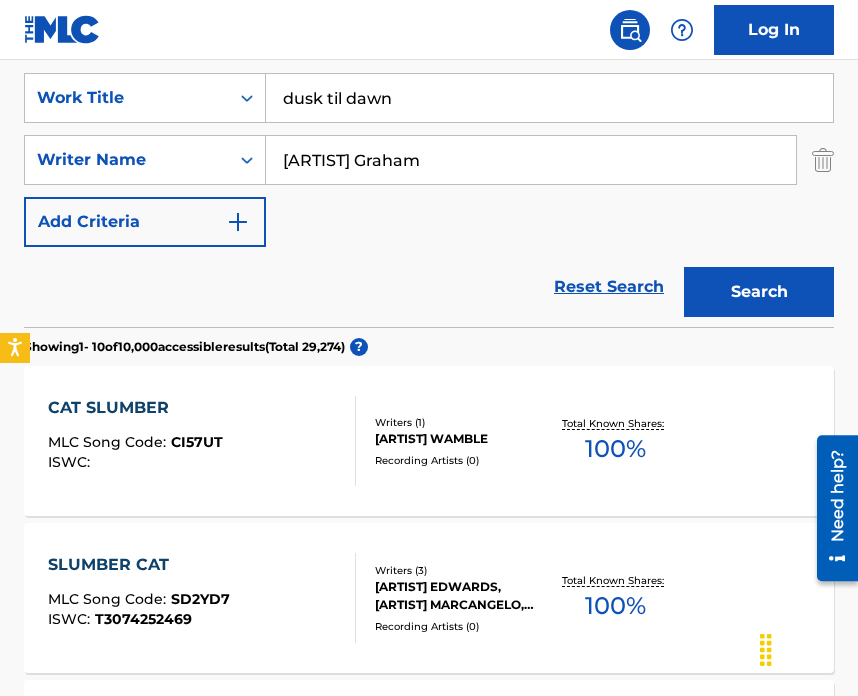type on "[ARTIST] Graham" 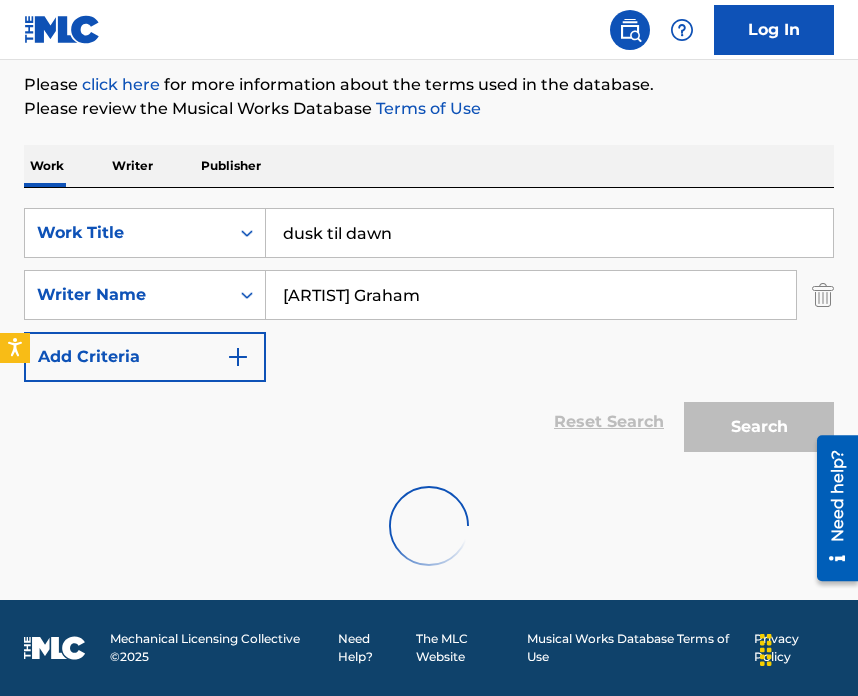 scroll, scrollTop: 162, scrollLeft: 0, axis: vertical 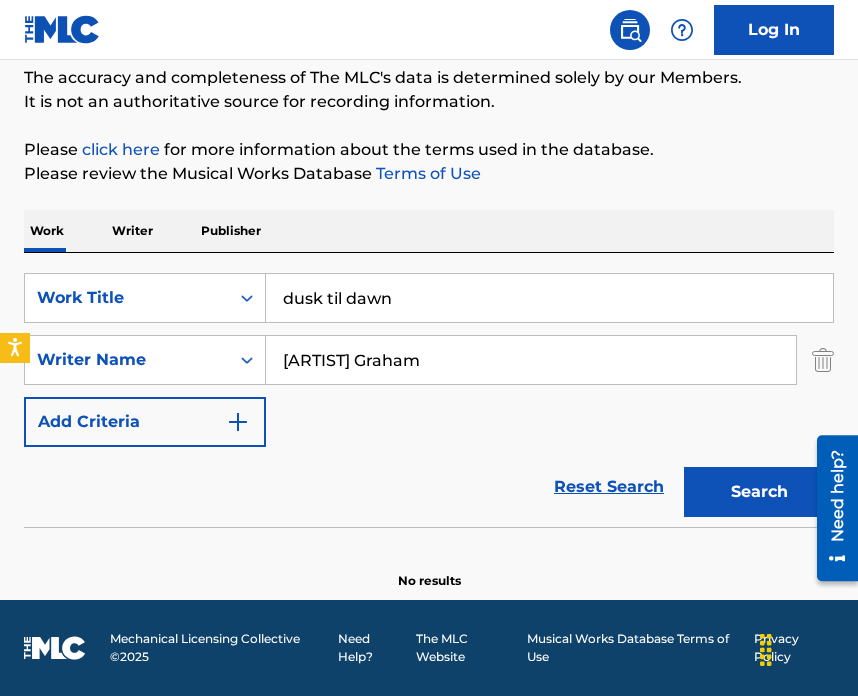 drag, startPoint x: 428, startPoint y: 368, endPoint x: 321, endPoint y: 318, distance: 118.10589 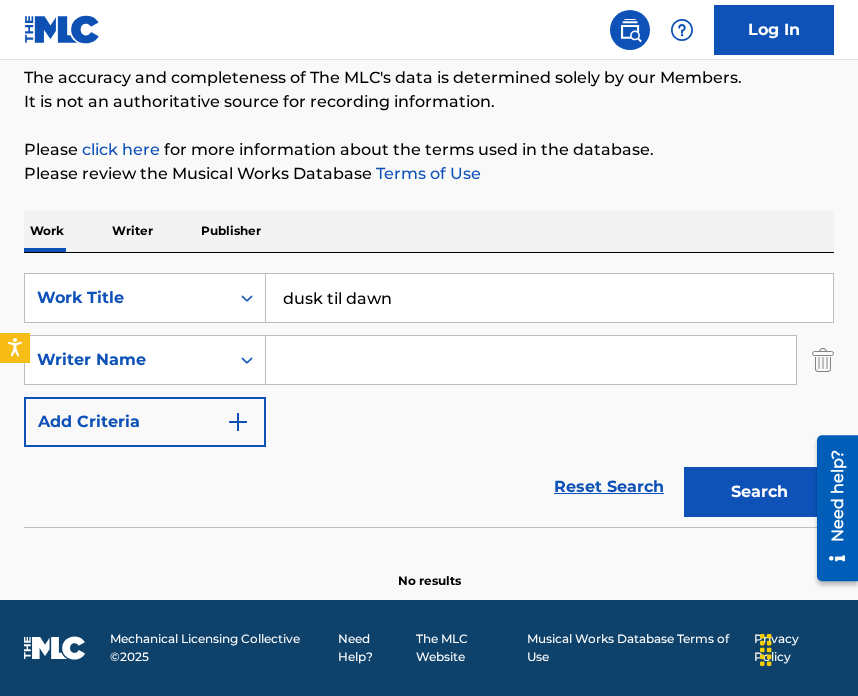 paste on "[ARTIST] Camillo" 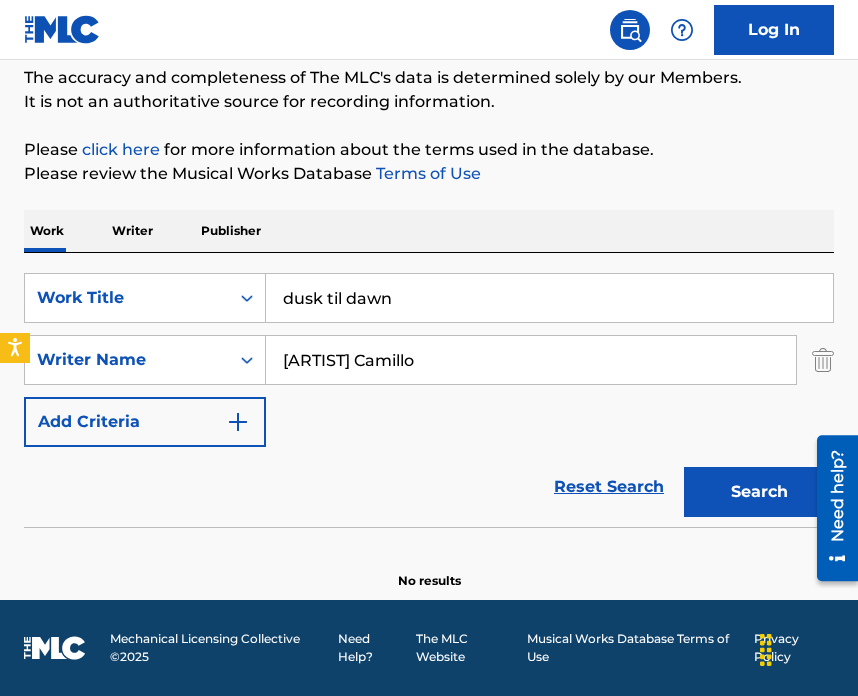 type on "[ARTIST] Camillo" 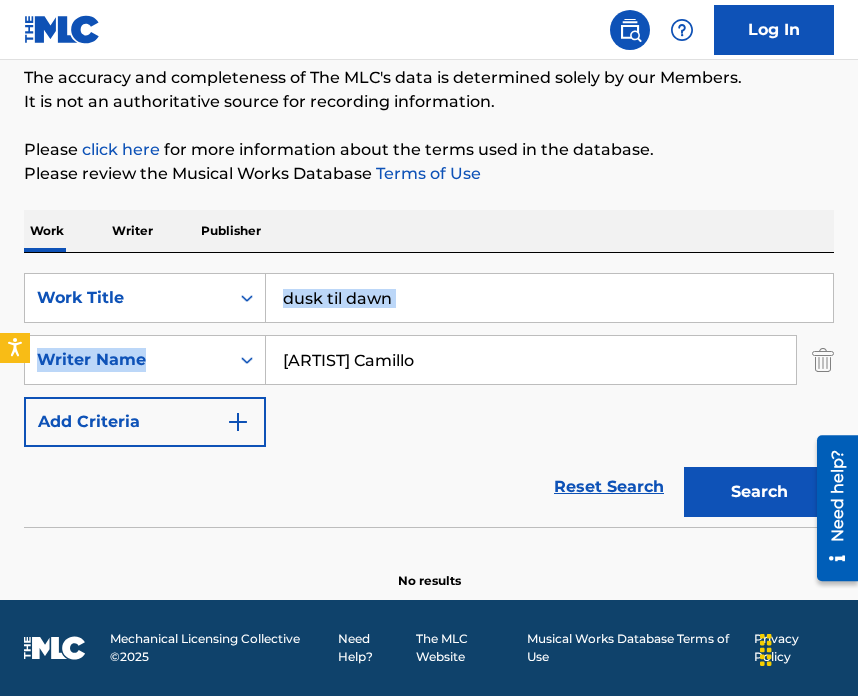 drag, startPoint x: 458, startPoint y: 326, endPoint x: 400, endPoint y: 290, distance: 68.26419 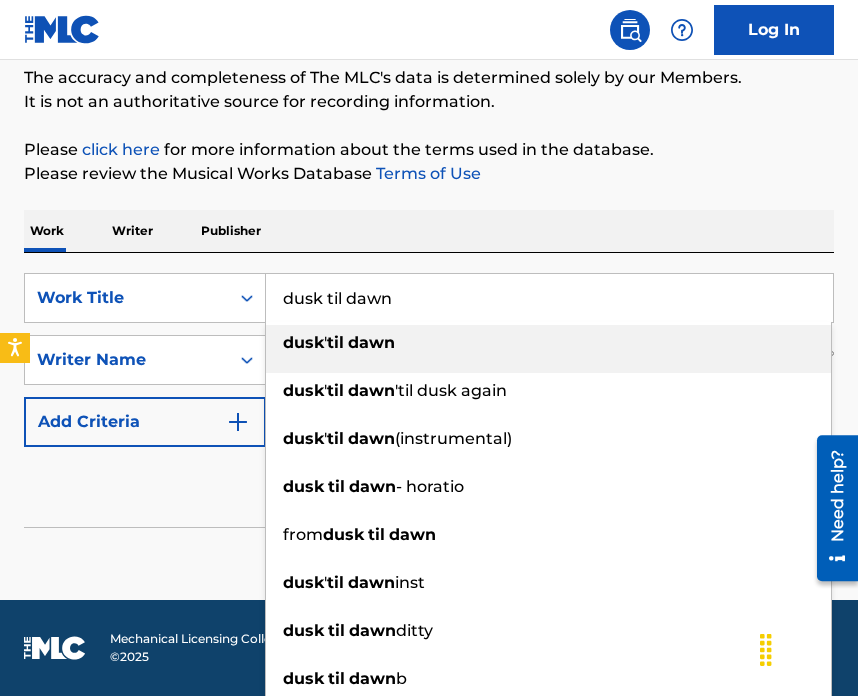 drag, startPoint x: 426, startPoint y: 304, endPoint x: 334, endPoint y: 263, distance: 100.72239 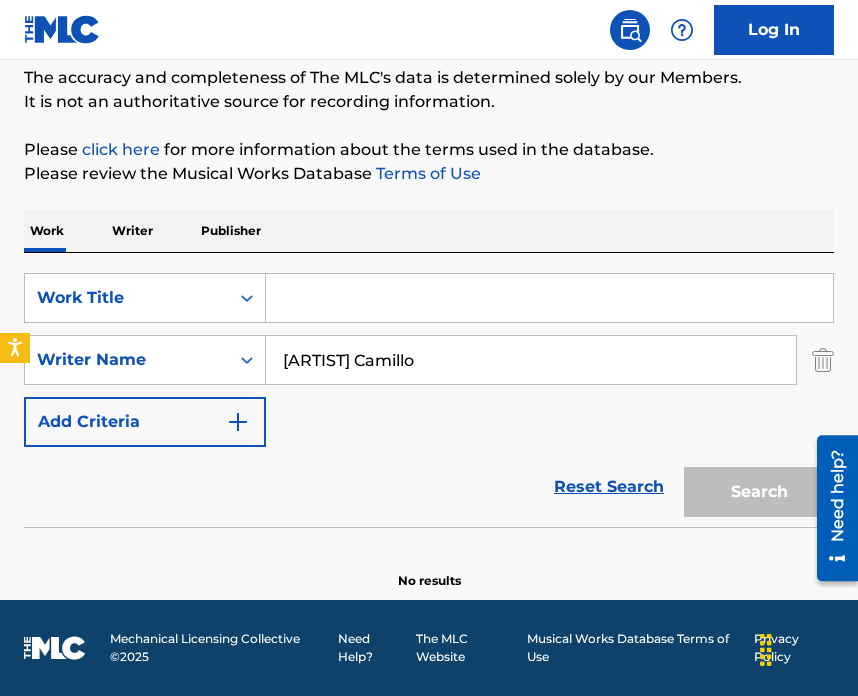 paste on "Why I Love You So" 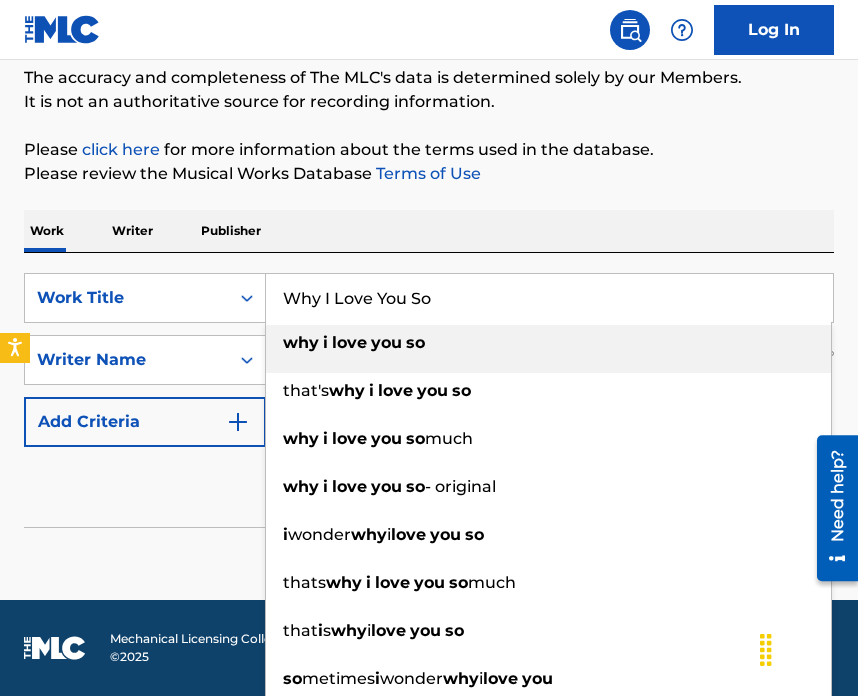 type on "Why I Love You So" 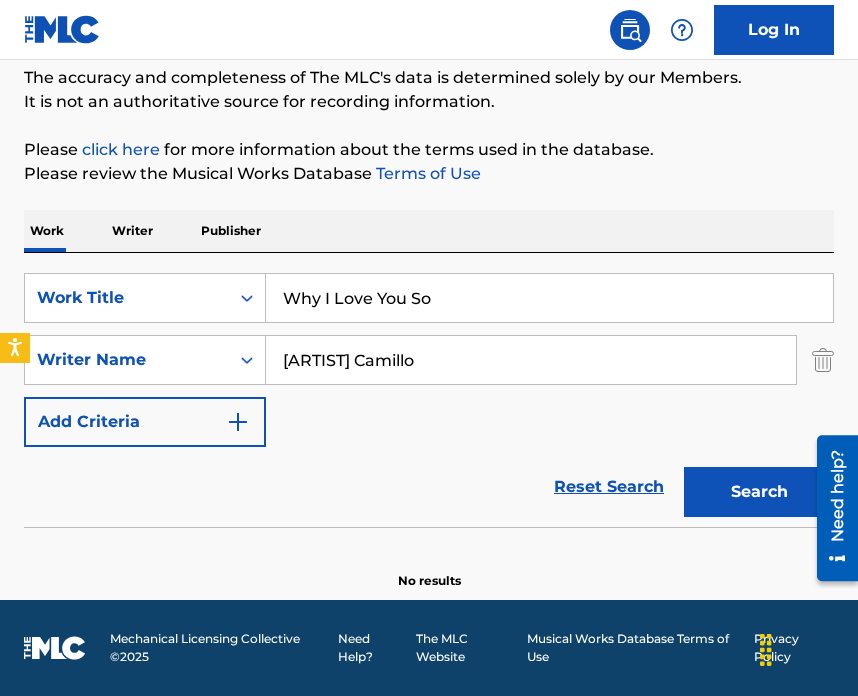 click on "Search" at bounding box center (759, 492) 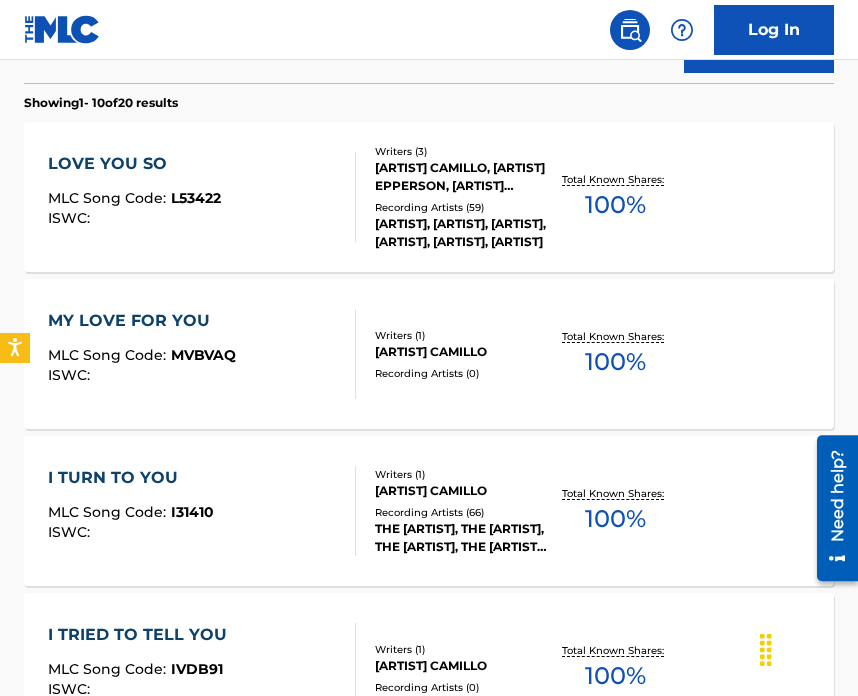 scroll, scrollTop: 564, scrollLeft: 0, axis: vertical 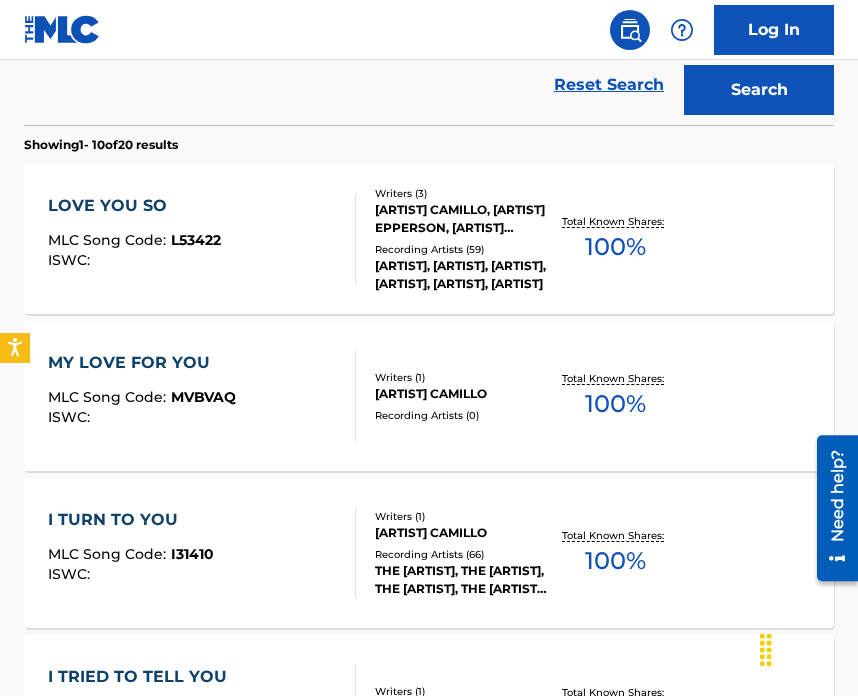 click on "Recording Artists ( 59 )" at bounding box center [461, 249] 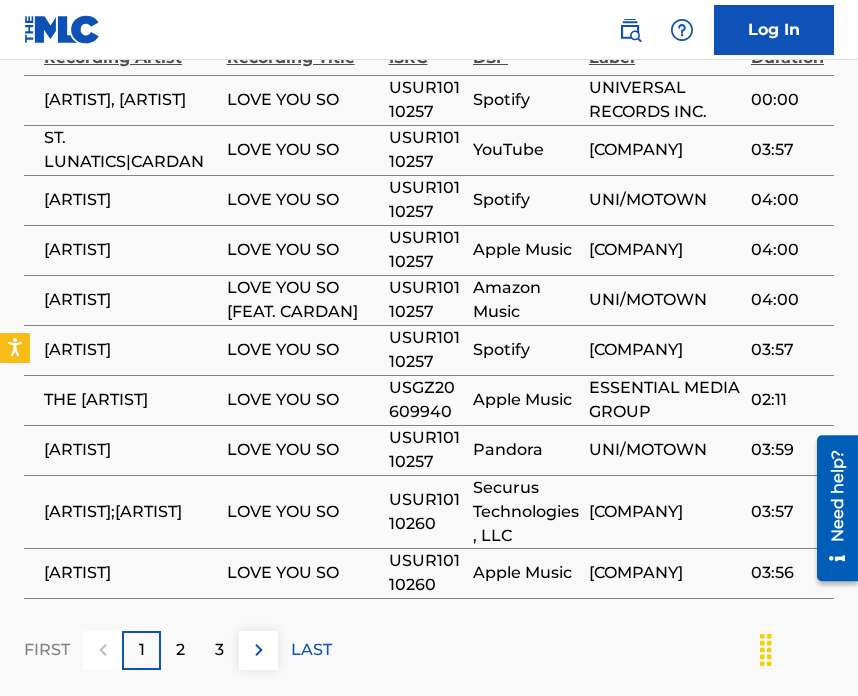 scroll, scrollTop: 1630, scrollLeft: 0, axis: vertical 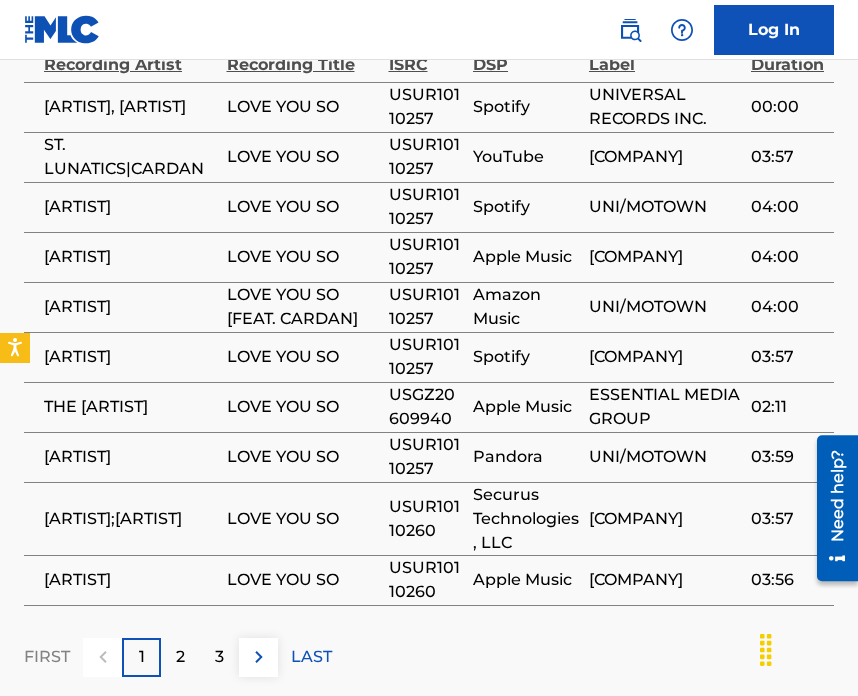 click on "2" at bounding box center [180, 657] 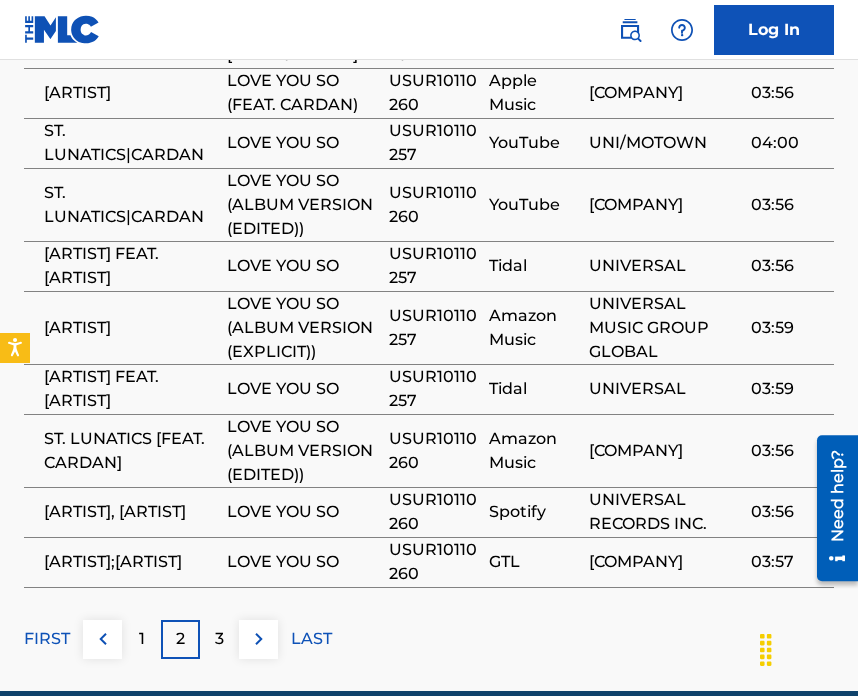 scroll, scrollTop: 1700, scrollLeft: 0, axis: vertical 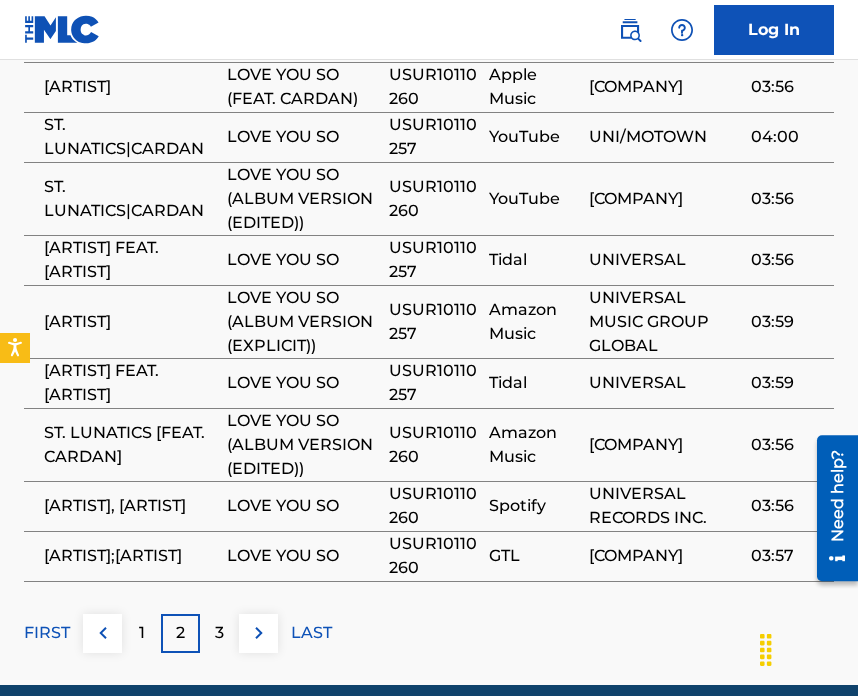 click on "3" at bounding box center (219, 633) 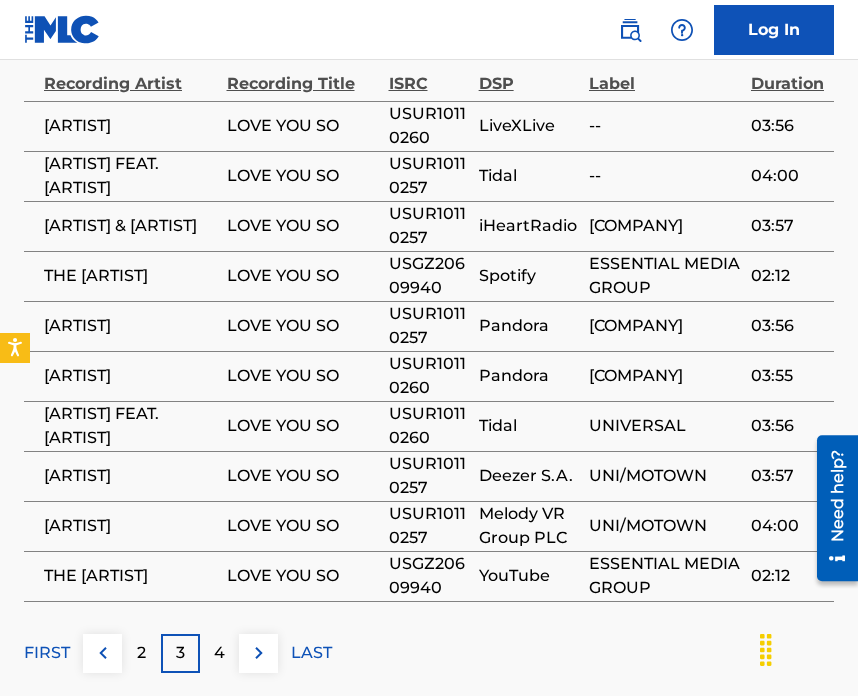 scroll, scrollTop: 1547, scrollLeft: 0, axis: vertical 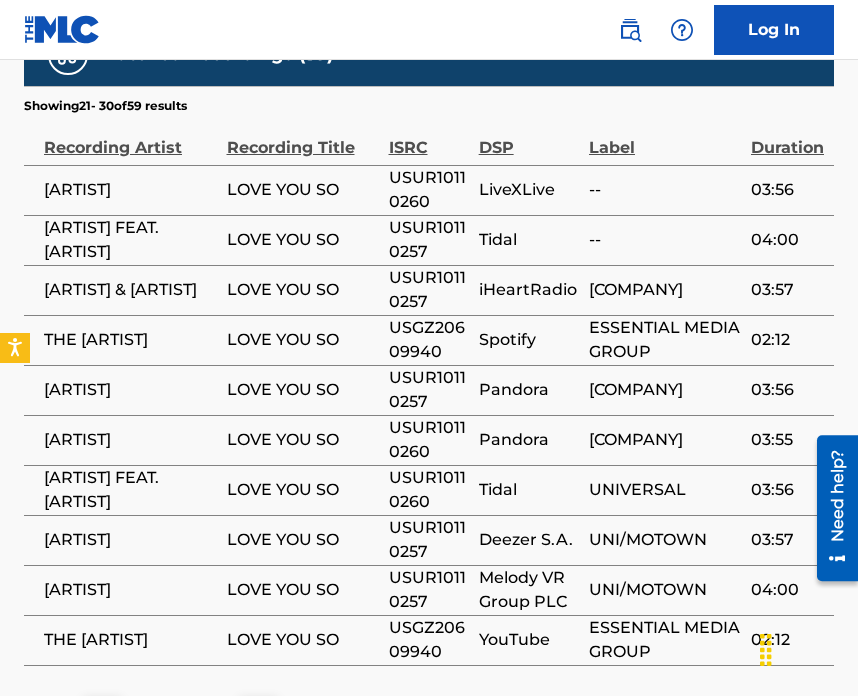 drag, startPoint x: 153, startPoint y: 384, endPoint x: 44, endPoint y: 384, distance: 109 